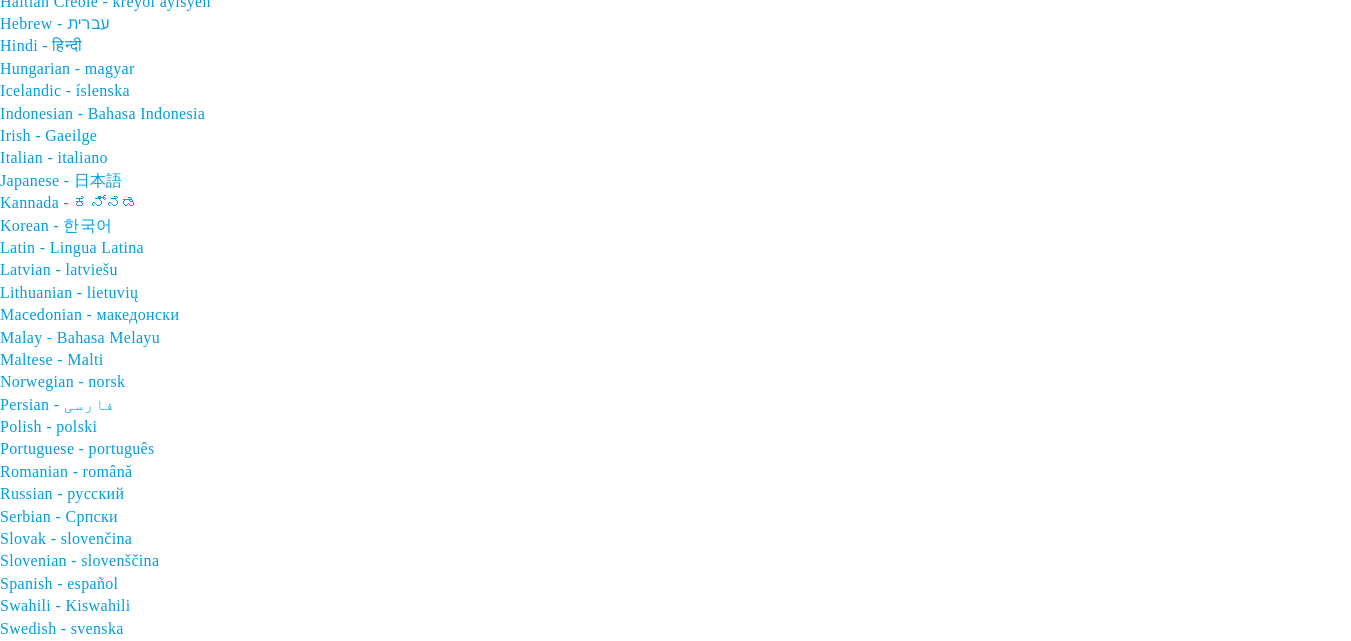 scroll, scrollTop: 0, scrollLeft: 0, axis: both 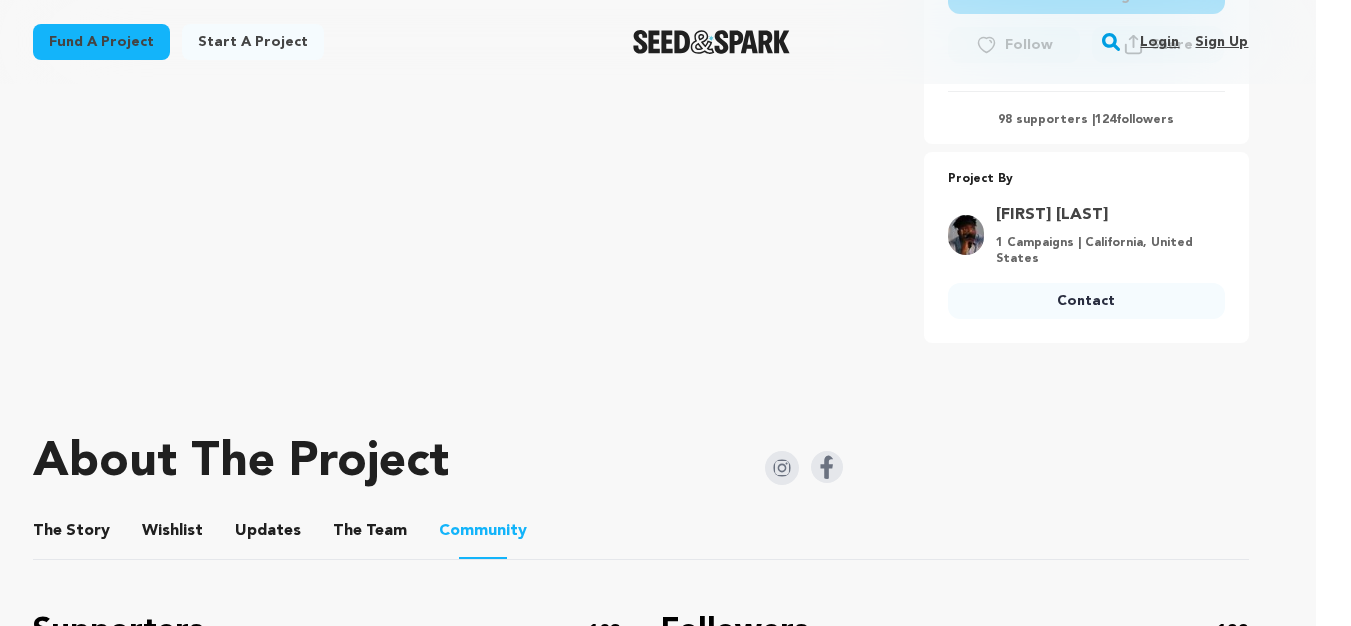 click on "2" at bounding box center [133, 2028] 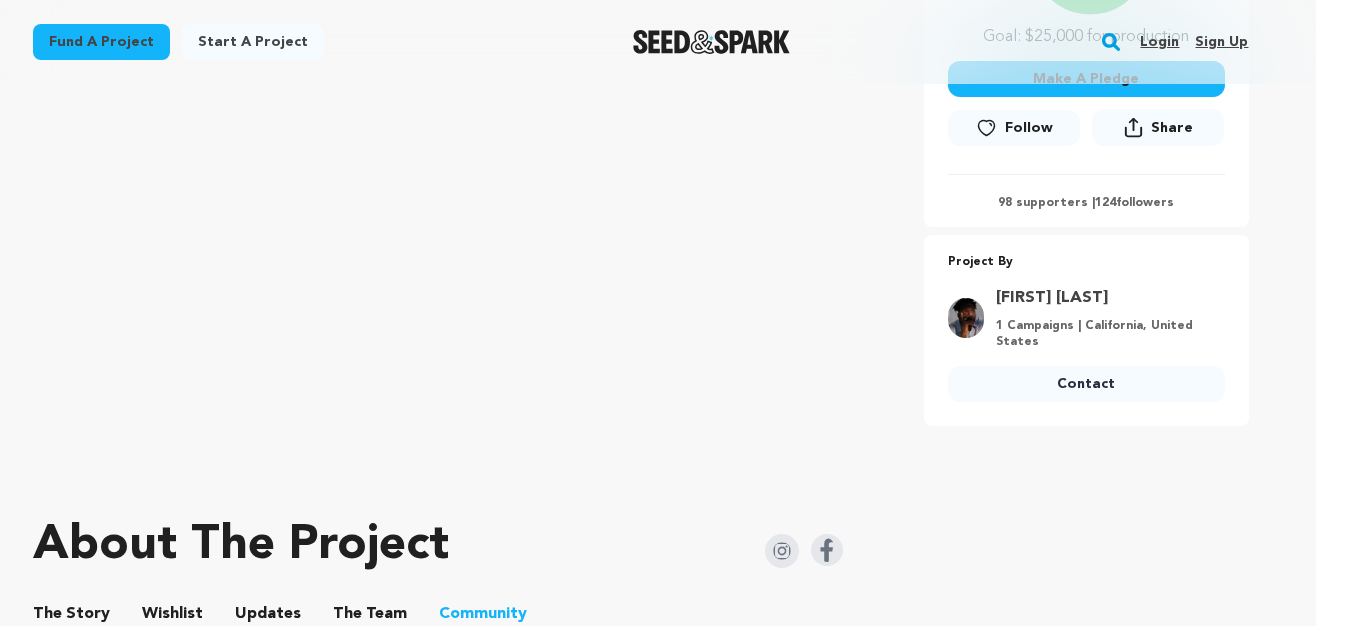 scroll, scrollTop: 2266, scrollLeft: 35, axis: both 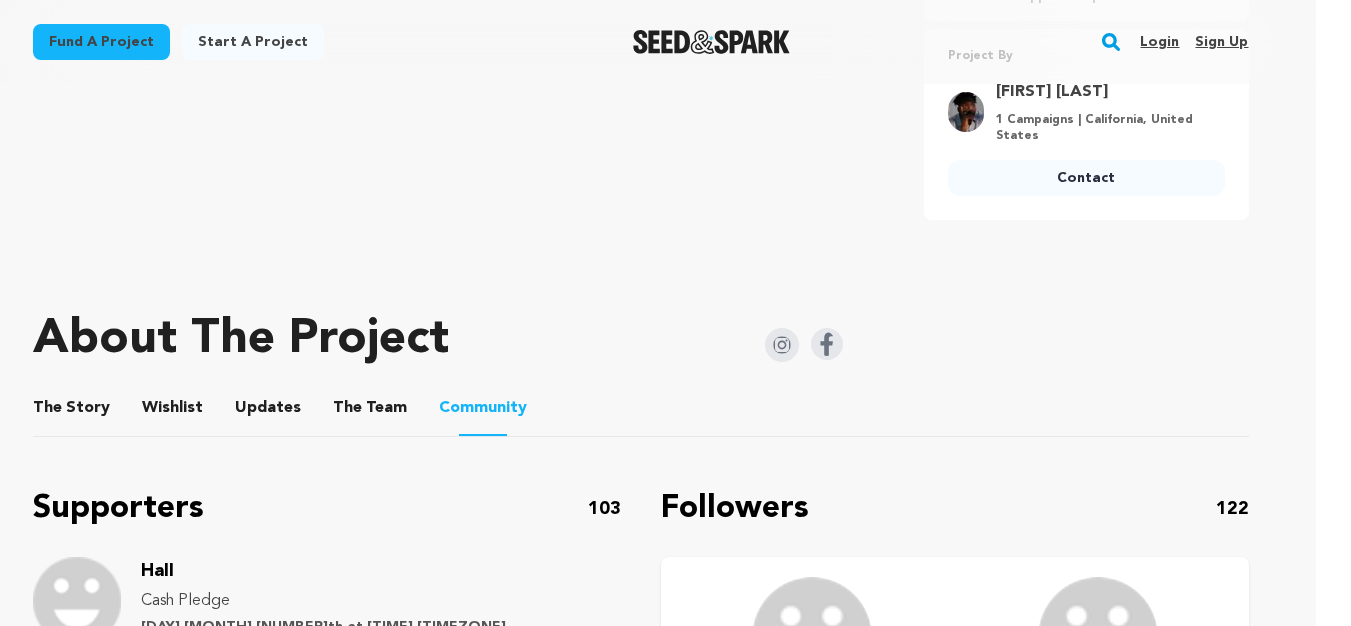 click on "3" at bounding box center [189, 1905] 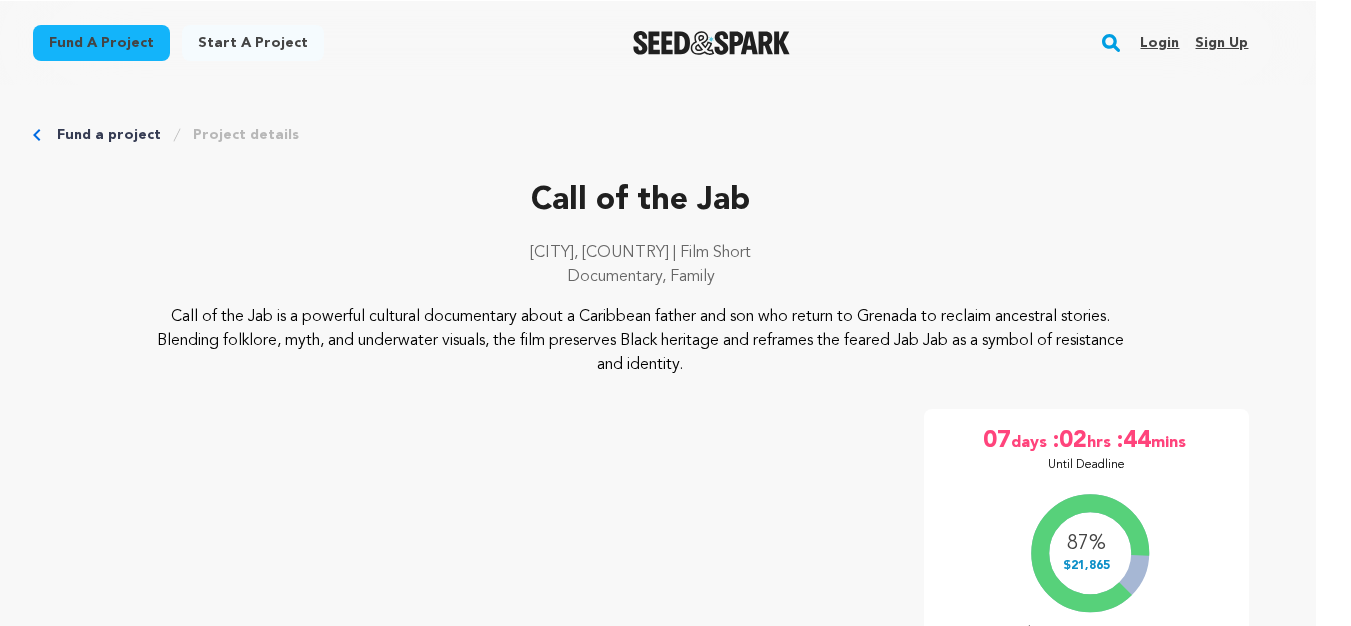 scroll, scrollTop: 1658, scrollLeft: 35, axis: both 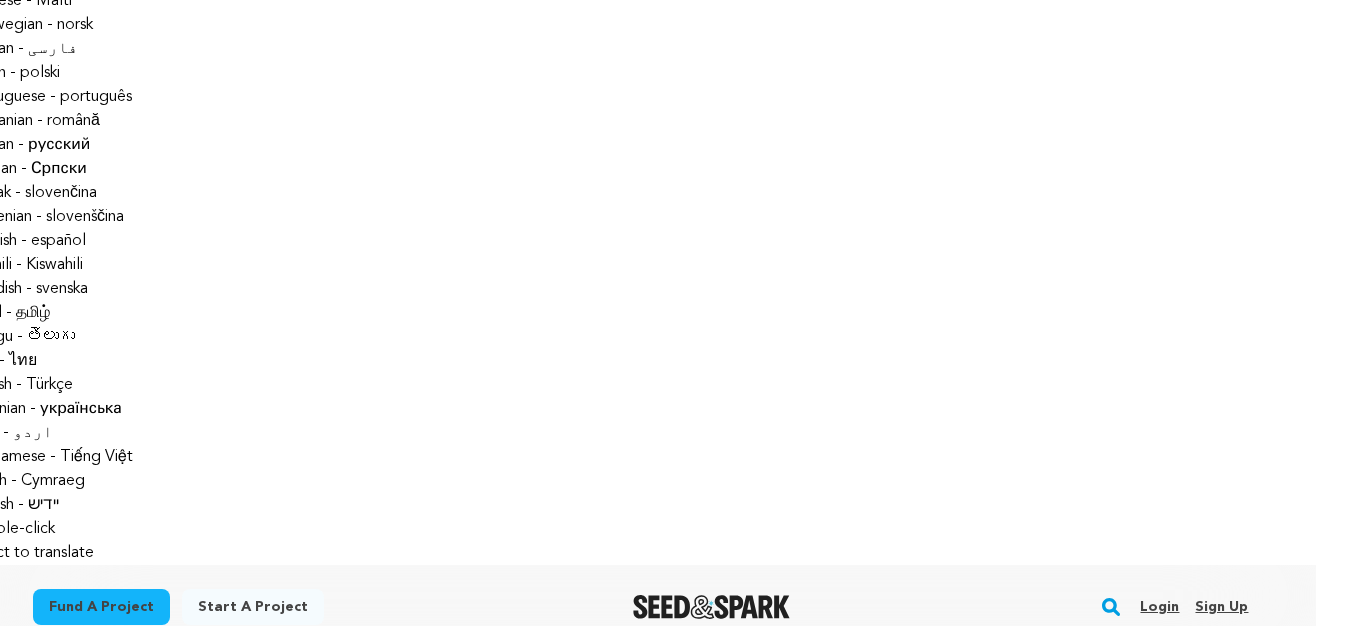 click on "Sonia Davis" at bounding box center (203, 2072) 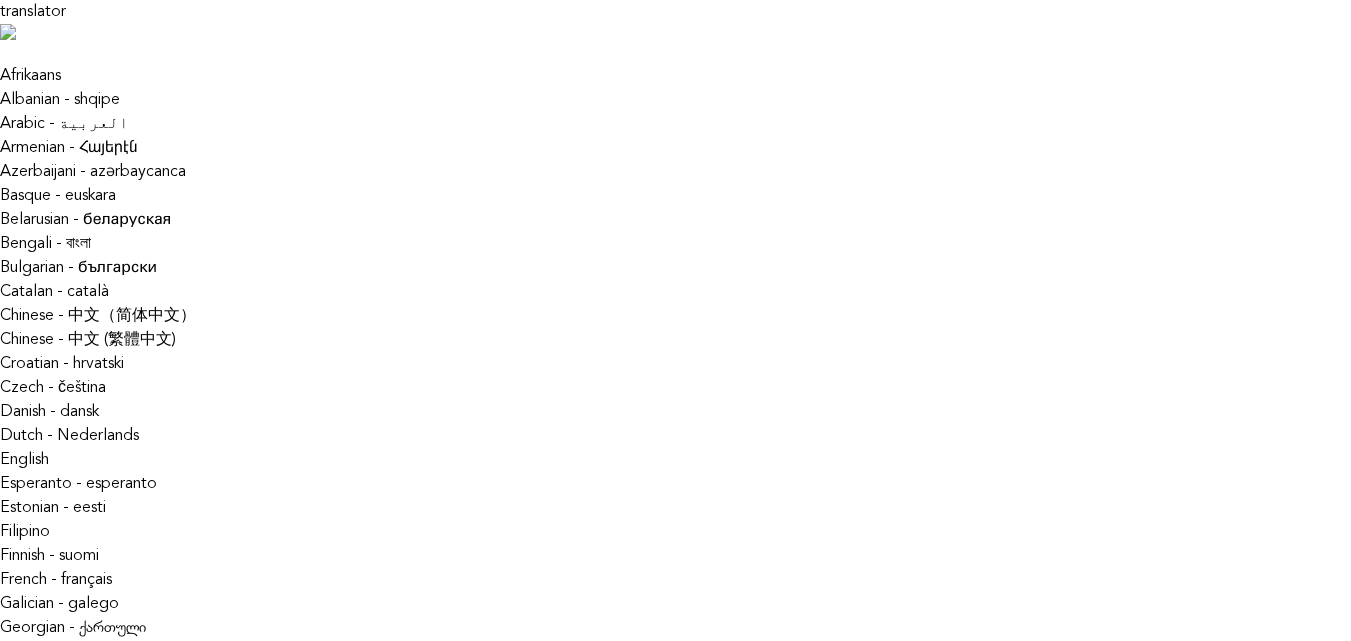 scroll, scrollTop: 0, scrollLeft: 0, axis: both 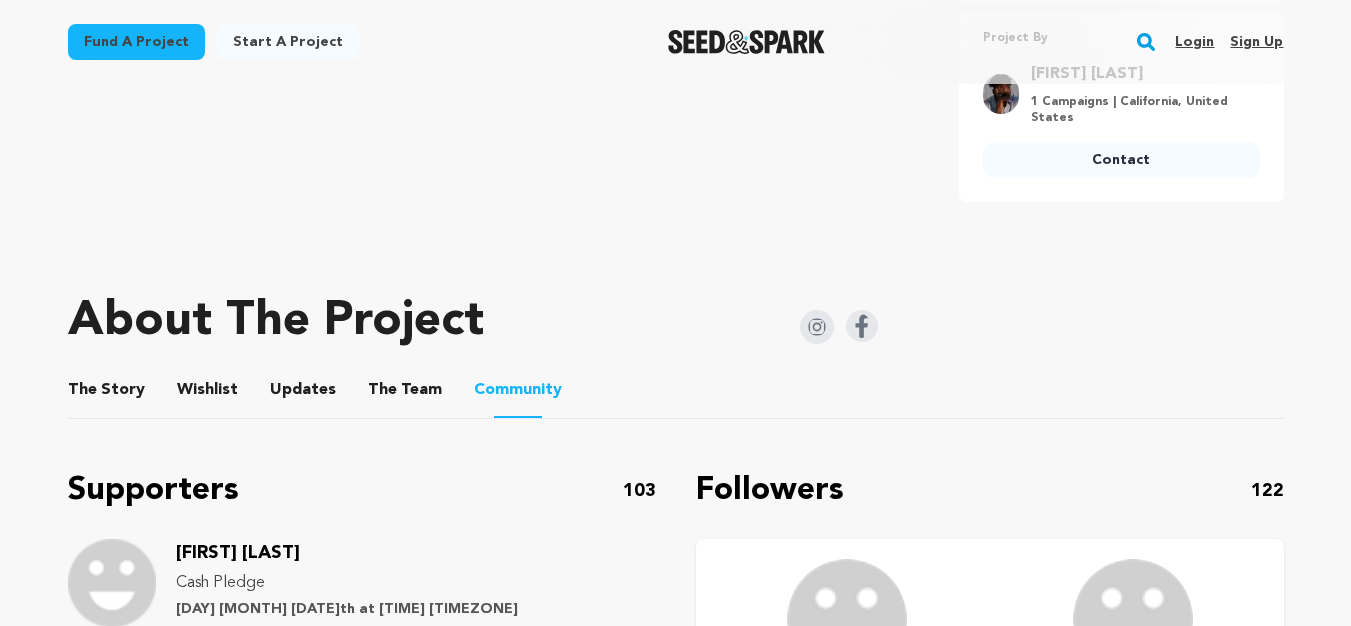 click on "3" at bounding box center (224, 1887) 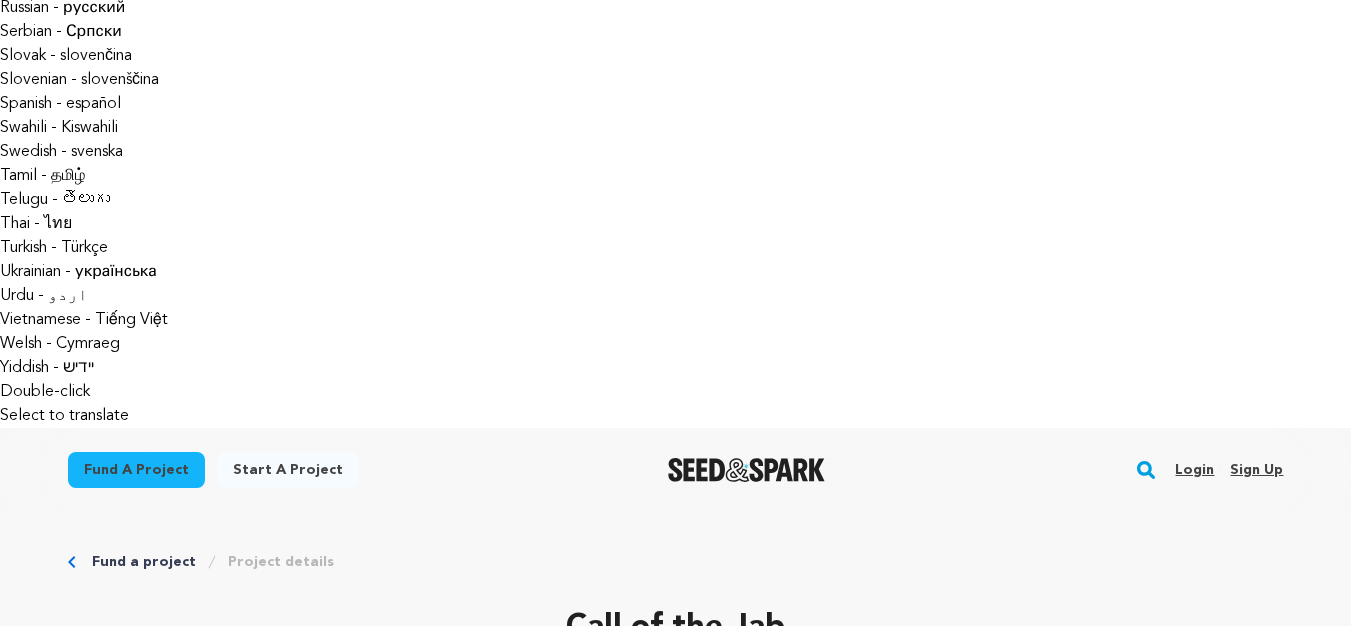 scroll, scrollTop: 1156, scrollLeft: 0, axis: vertical 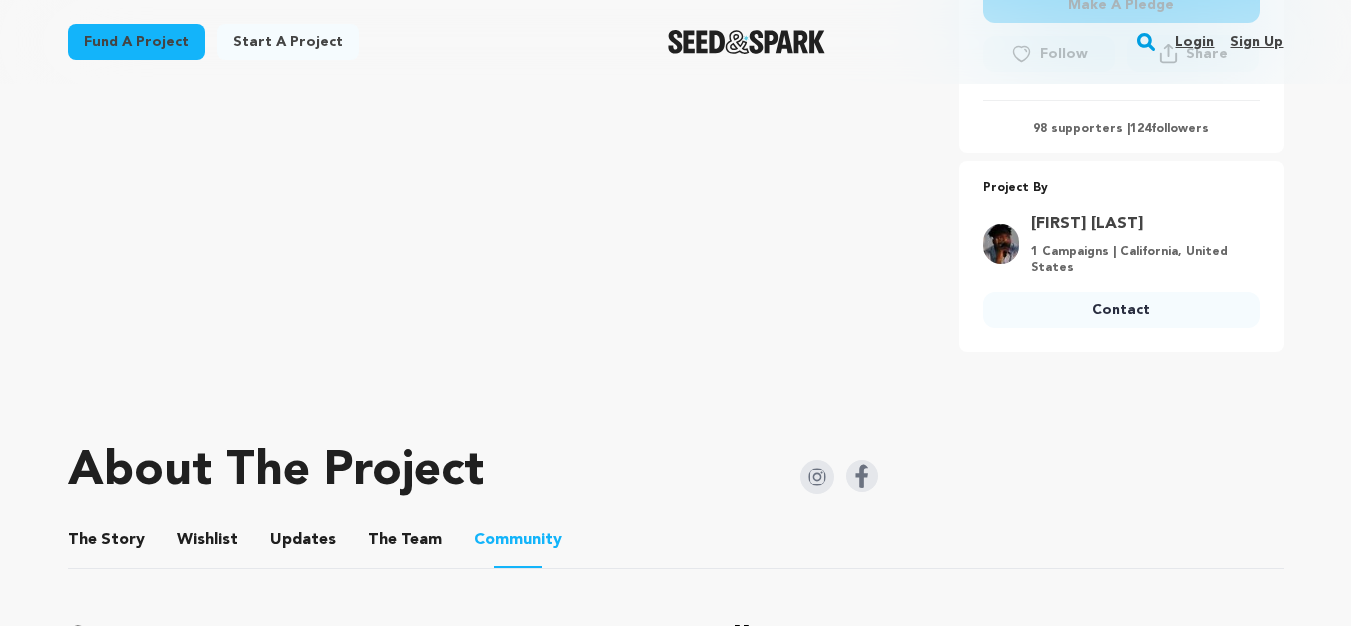 click on "4" at bounding box center (280, 2037) 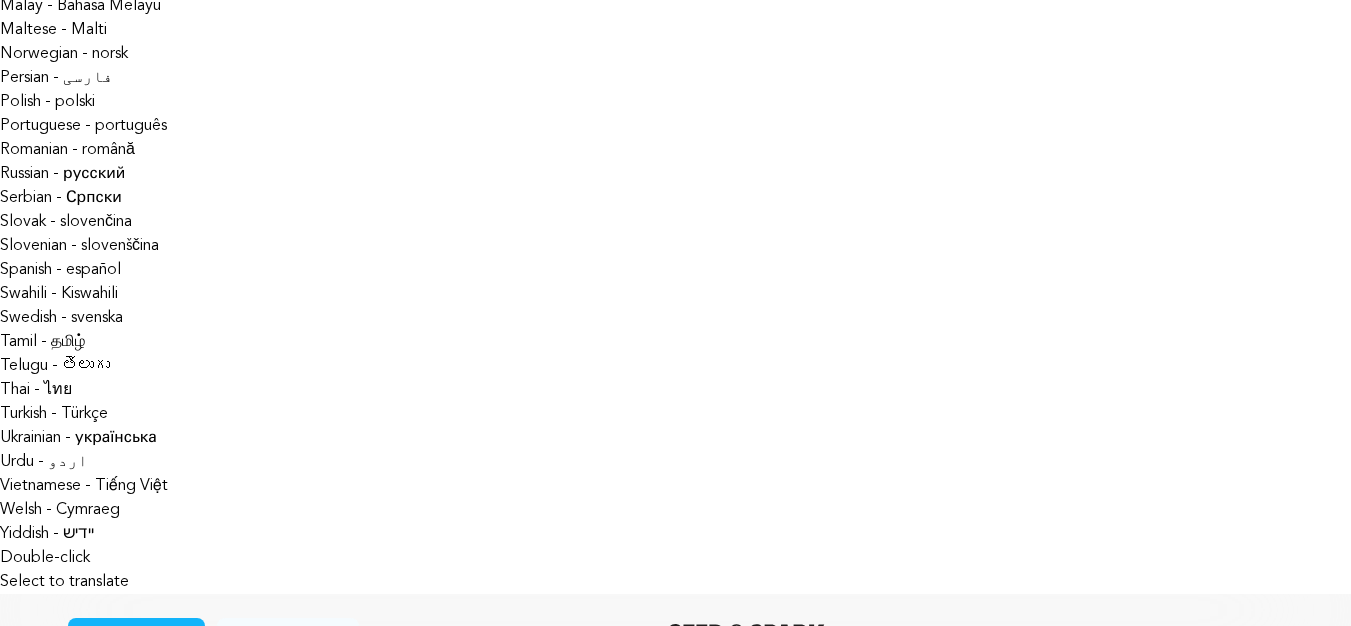 scroll, scrollTop: 1077, scrollLeft: 0, axis: vertical 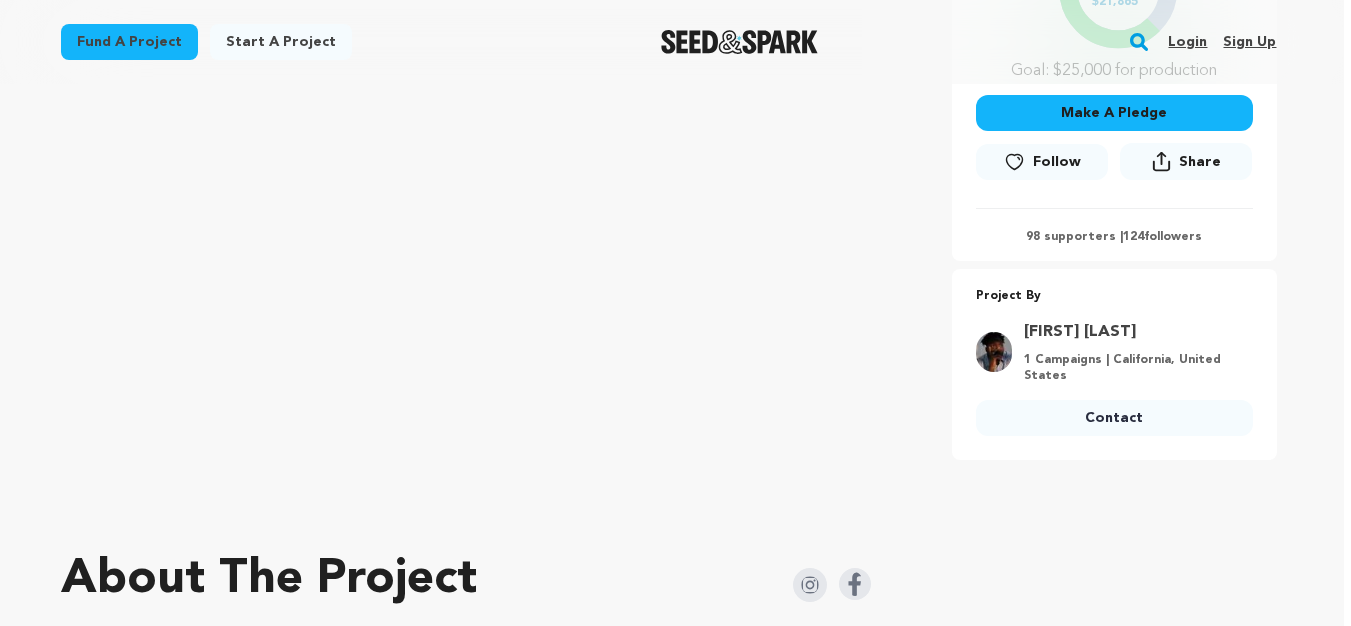 click on "5" at bounding box center (329, 2145) 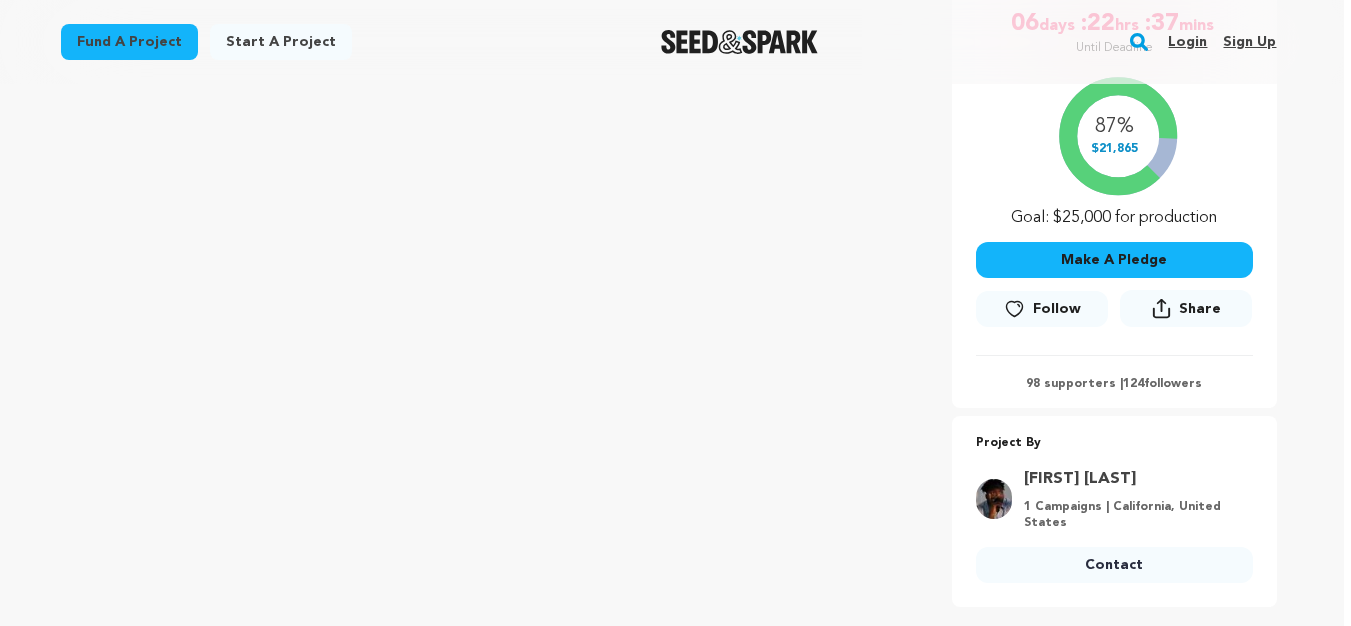 scroll, scrollTop: 2076, scrollLeft: 7, axis: both 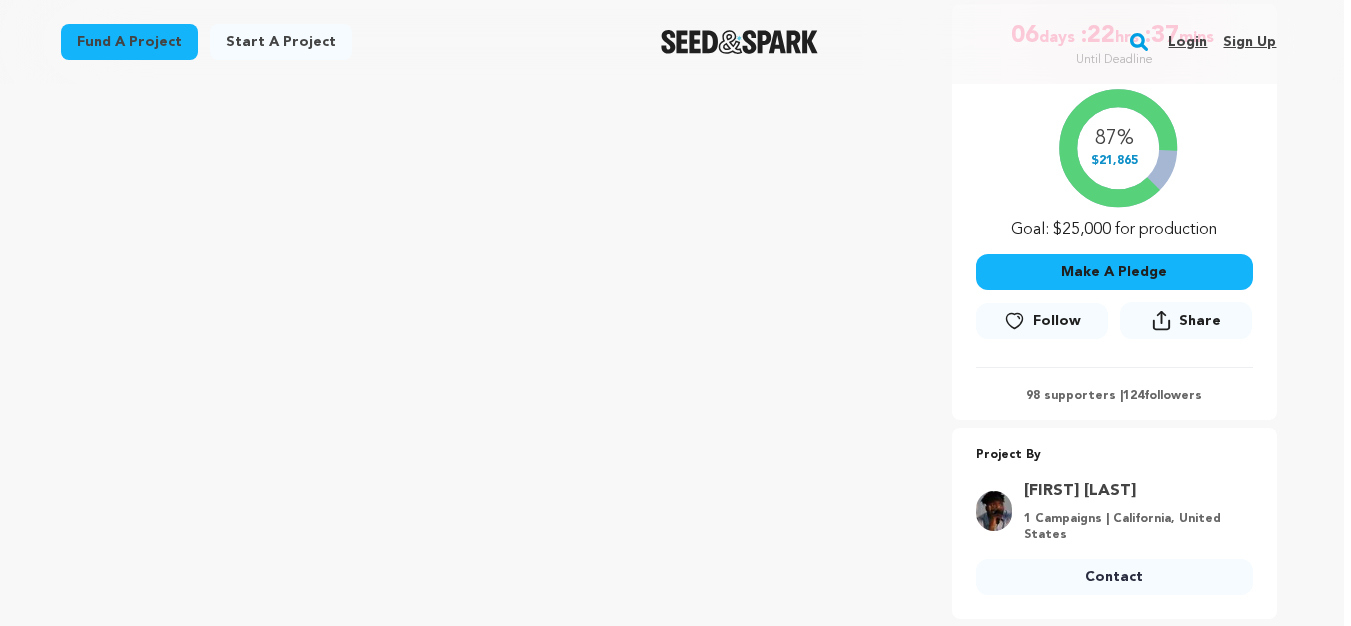 click on "Georges Phil" at bounding box center [231, 2034] 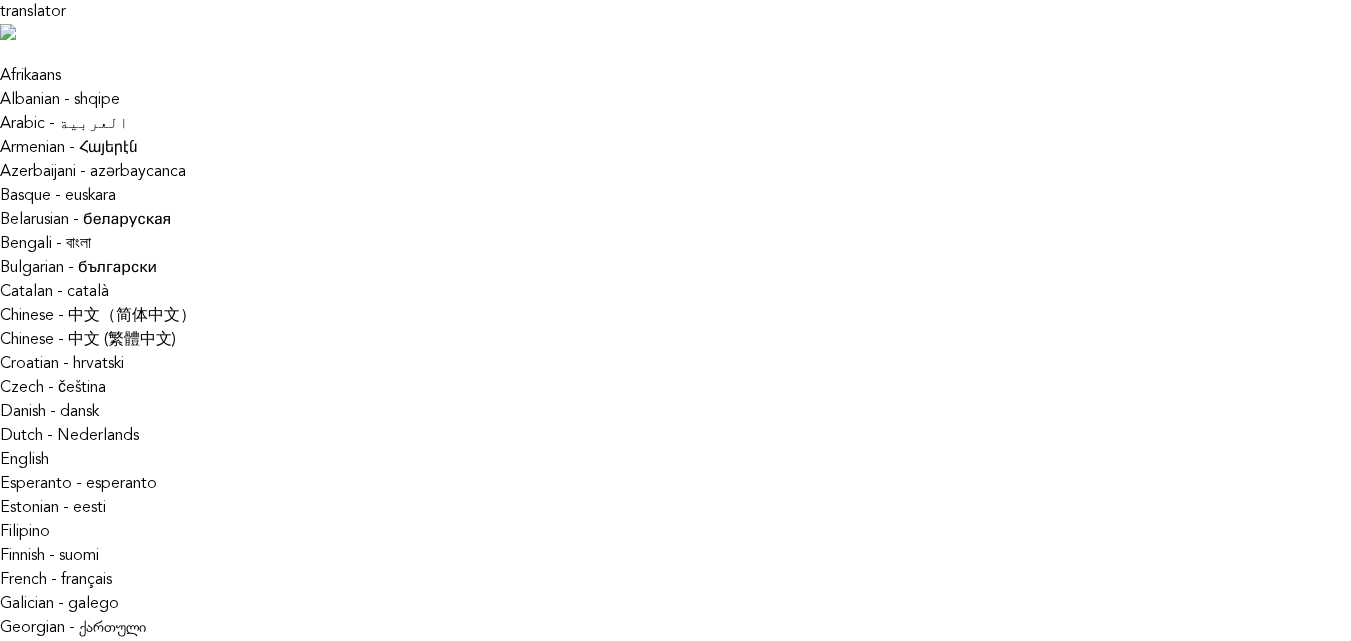 scroll, scrollTop: 0, scrollLeft: 0, axis: both 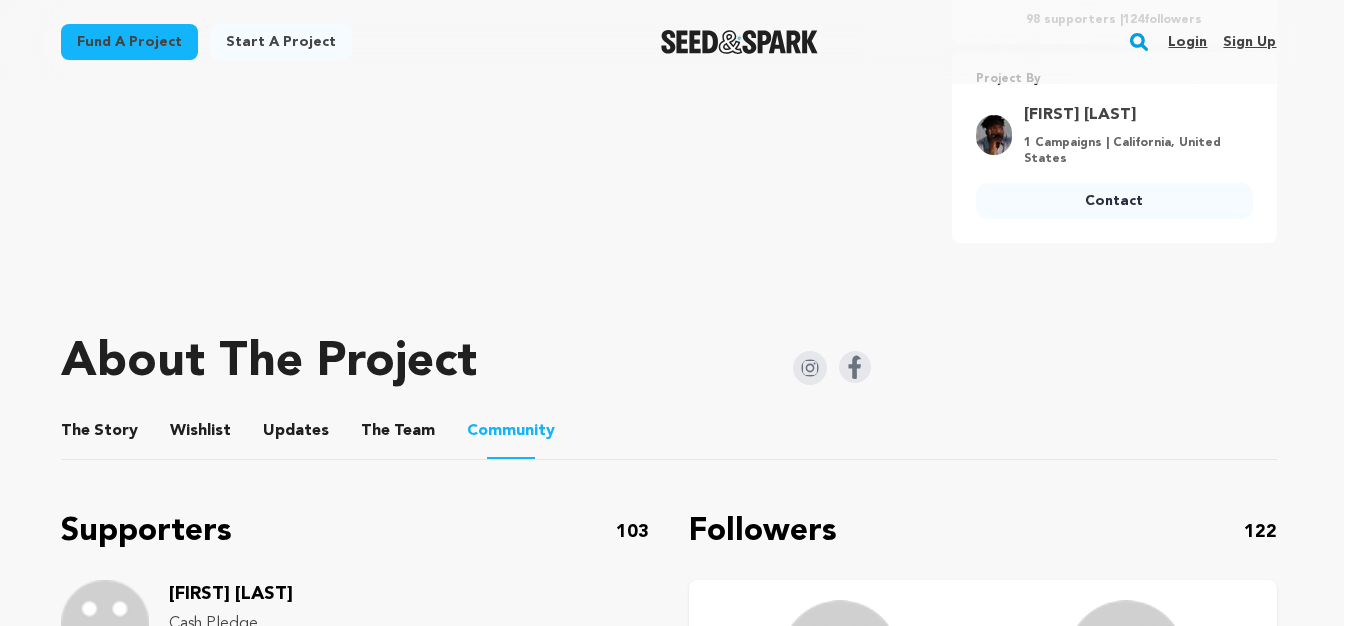 click on "4" at bounding box center [273, 1928] 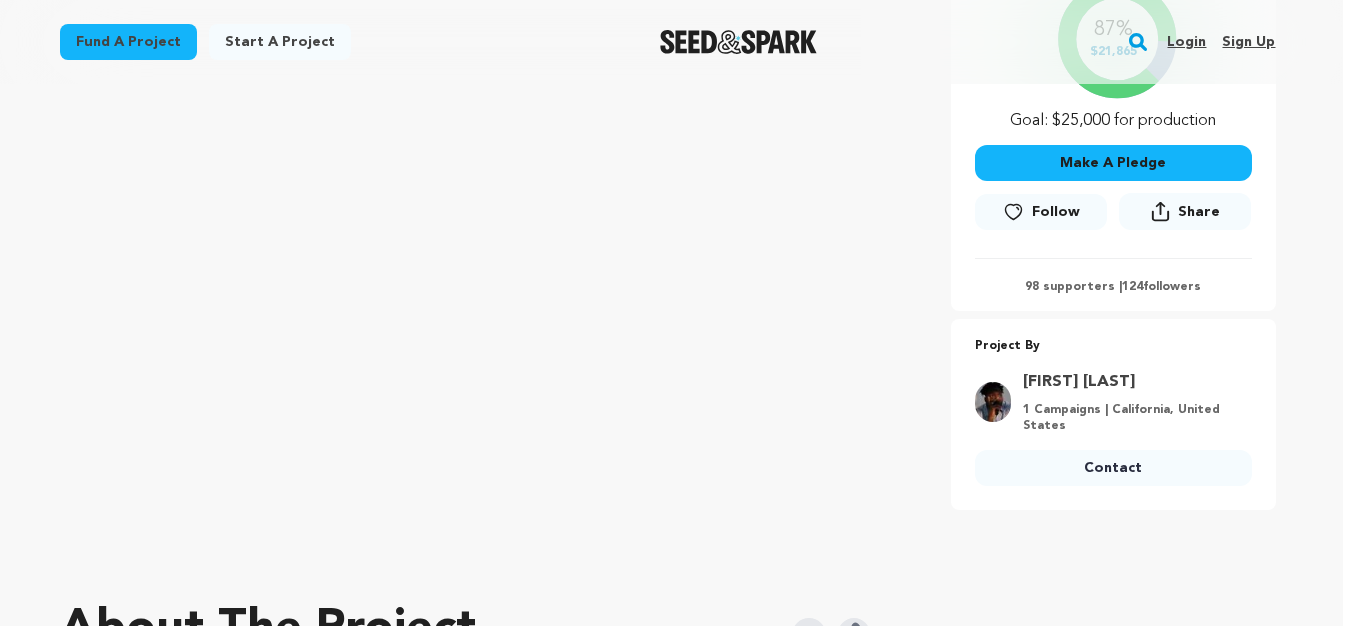 scroll, scrollTop: 2186, scrollLeft: 8, axis: both 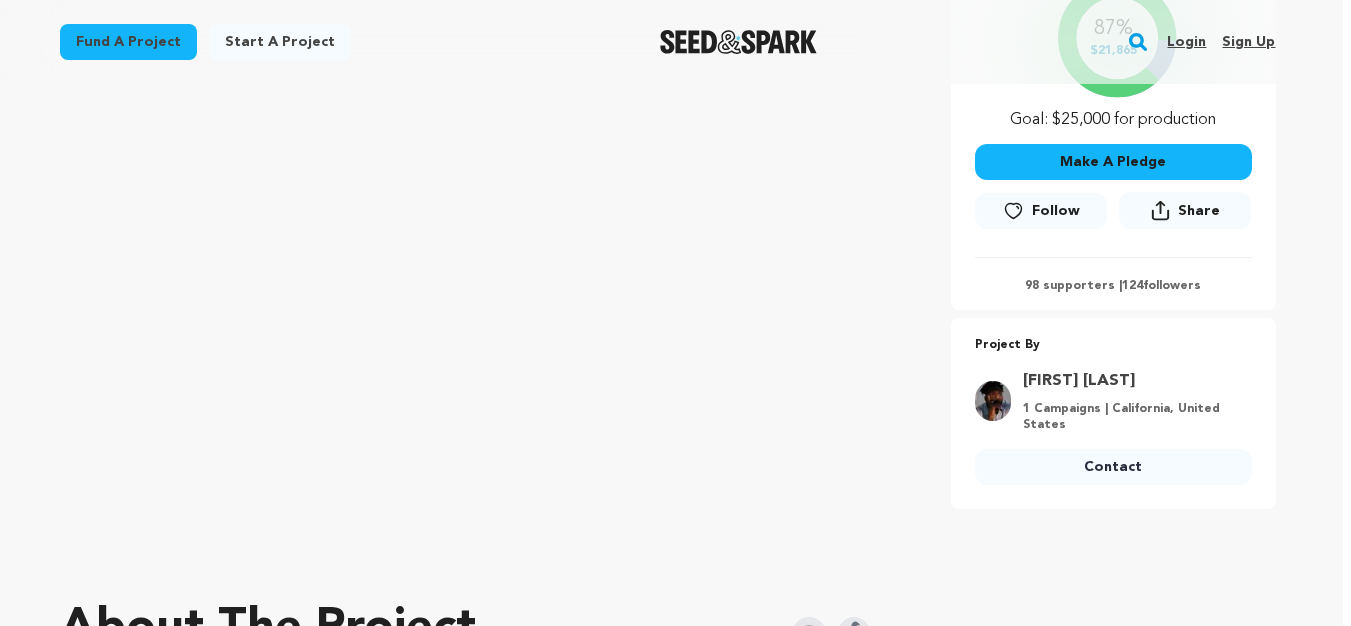 click on "3" at bounding box center (216, 2194) 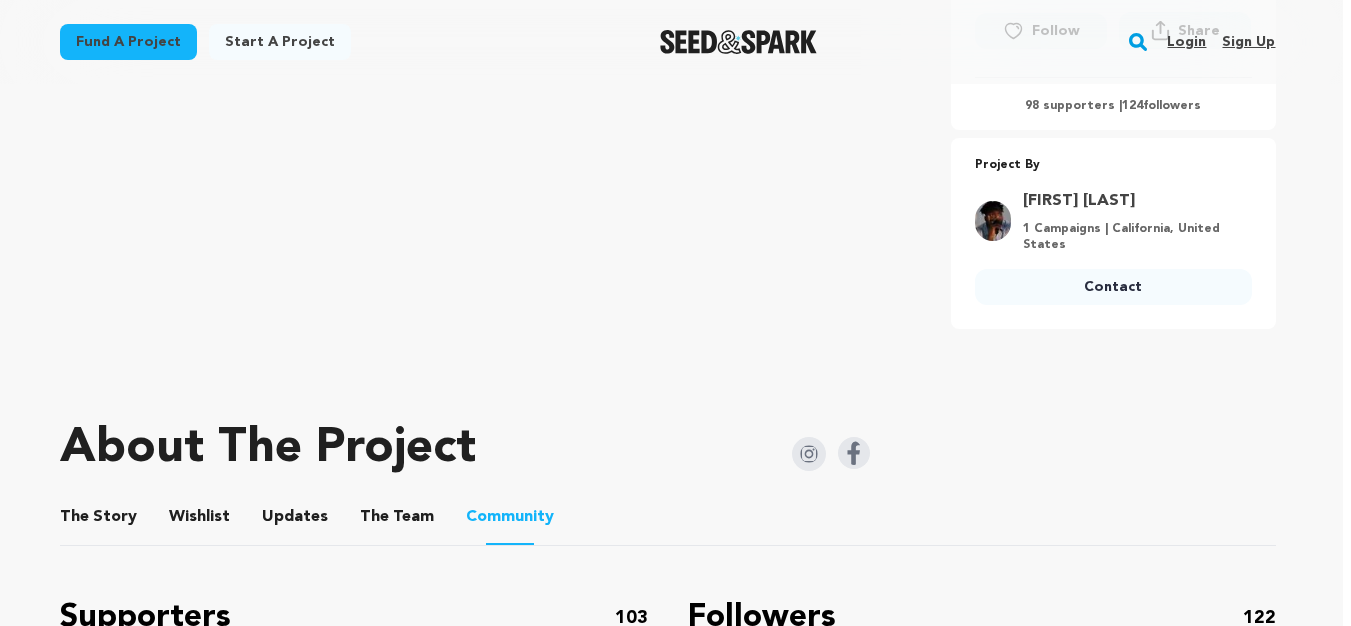 scroll, scrollTop: 2371, scrollLeft: 8, axis: both 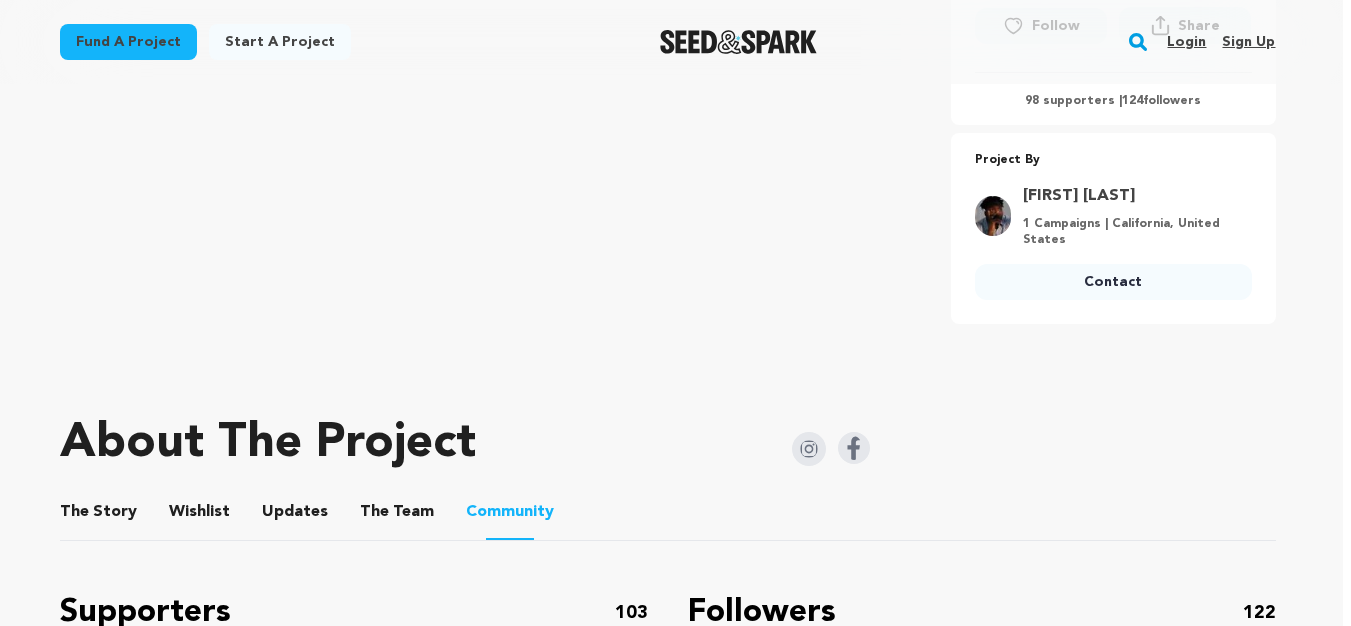 click on "4" at bounding box center (272, 2009) 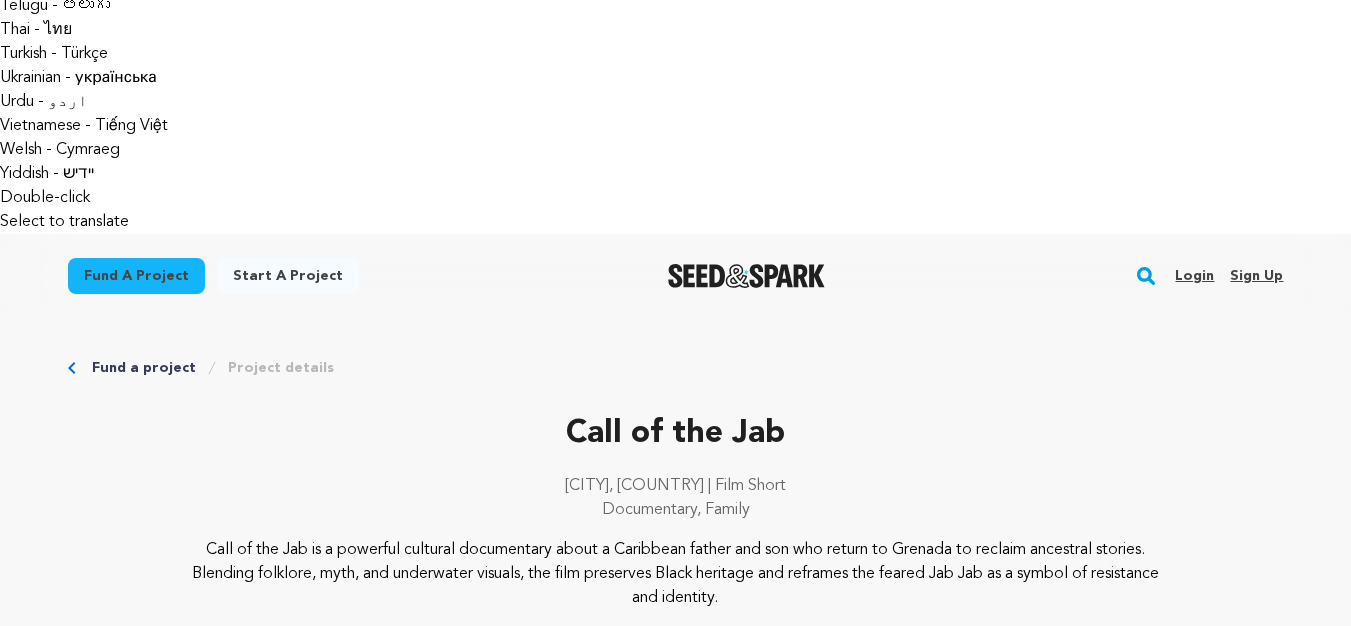 scroll, scrollTop: 1306, scrollLeft: 0, axis: vertical 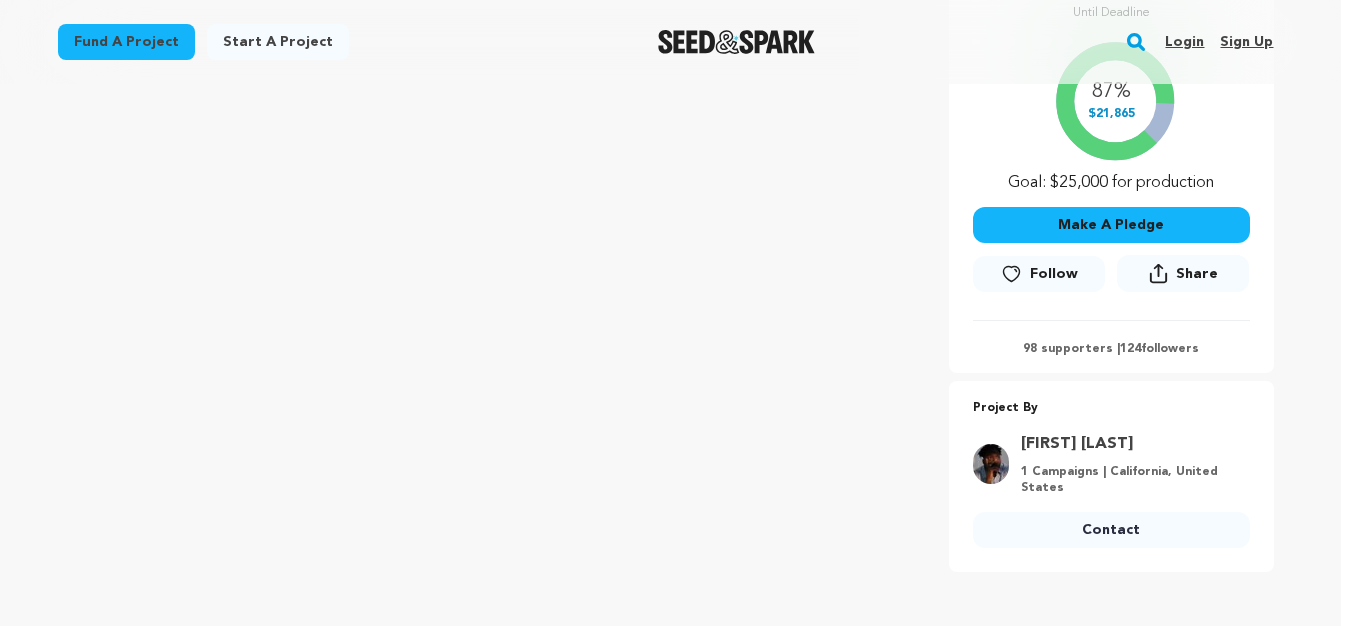 click on "5" at bounding box center [326, 2257] 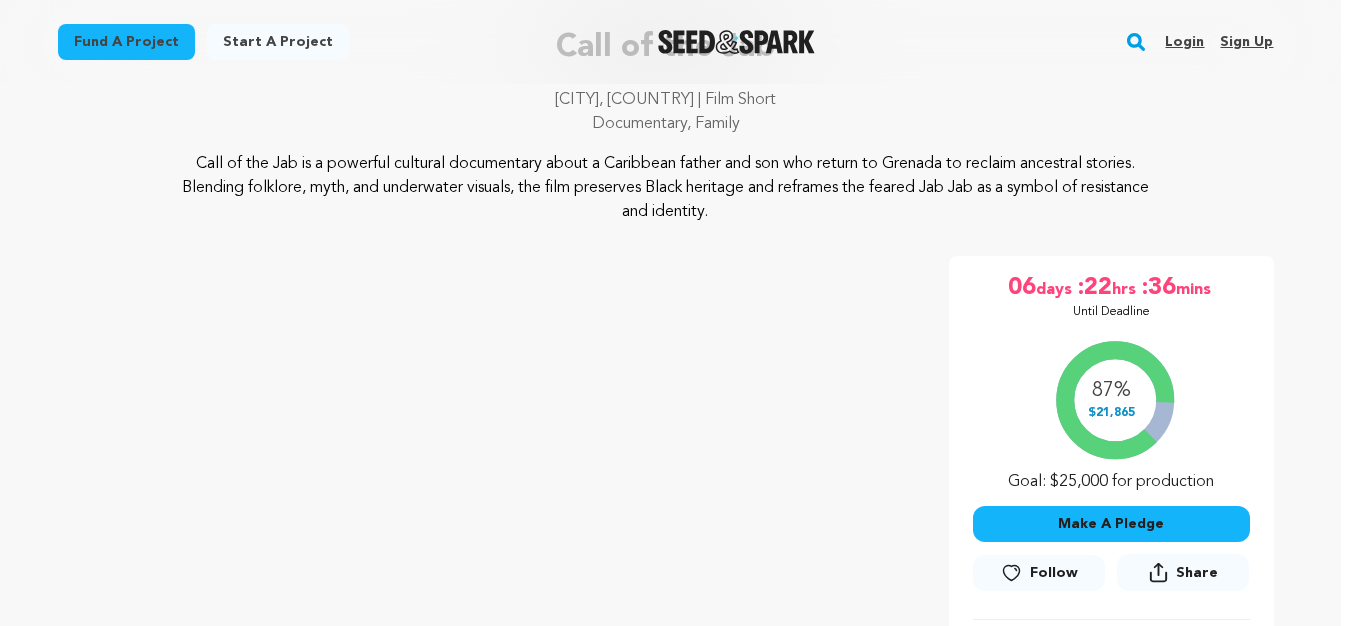 scroll, scrollTop: 1823, scrollLeft: 10, axis: both 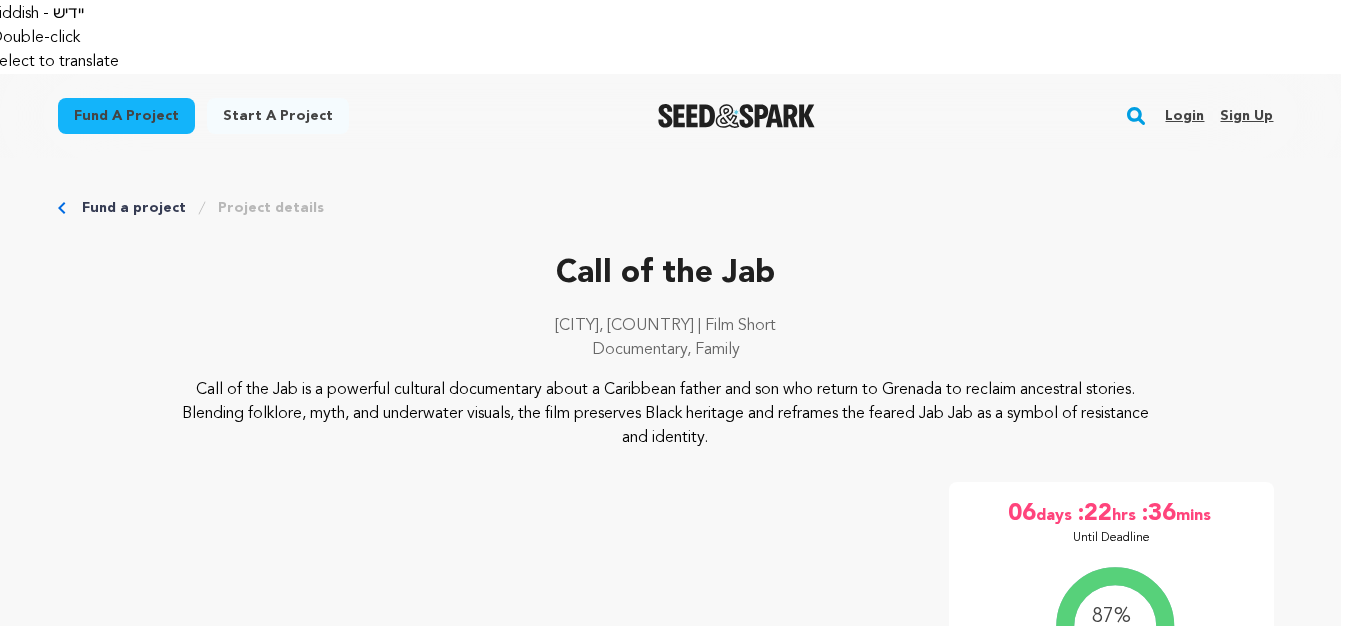 click on "Christopher Cook" at bounding box center (228, 1847) 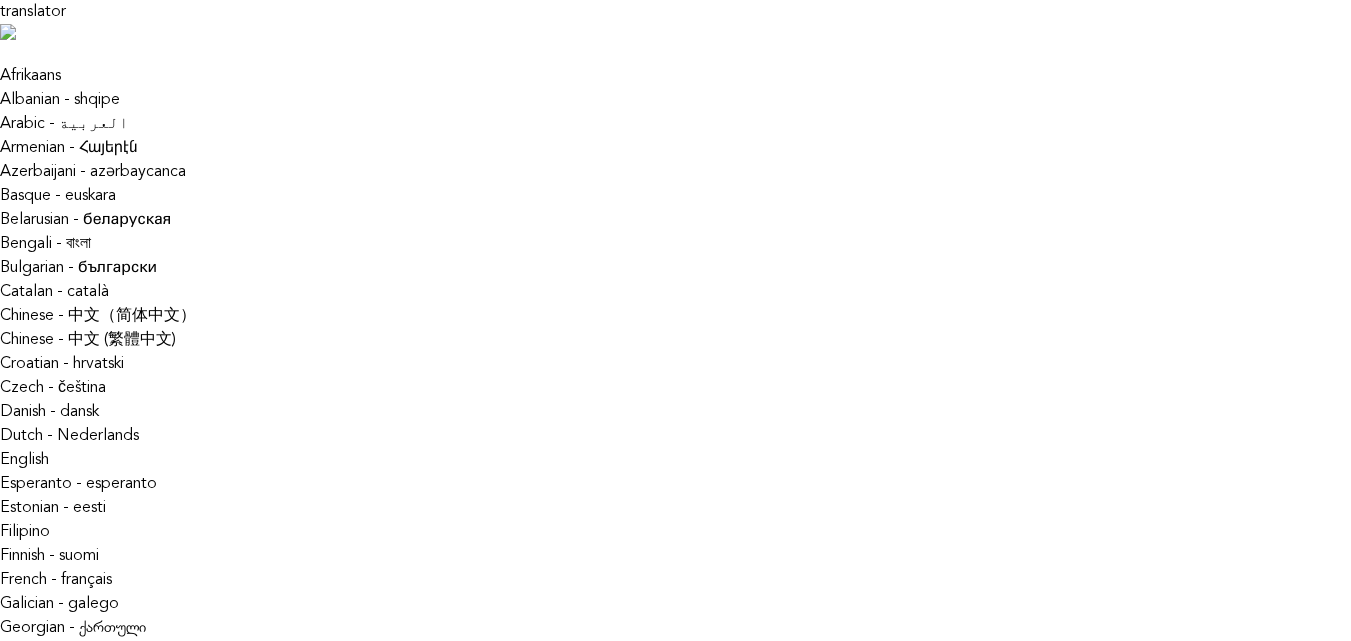 scroll, scrollTop: 0, scrollLeft: 0, axis: both 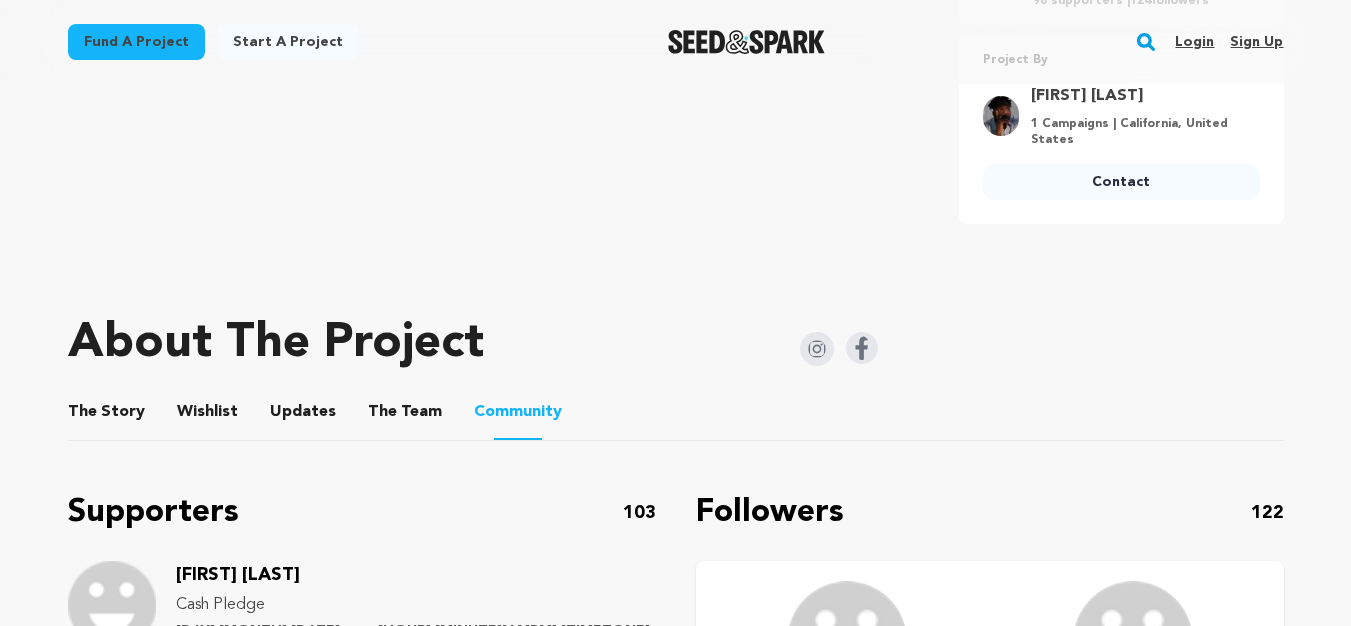 click on "5" at bounding box center [336, 1909] 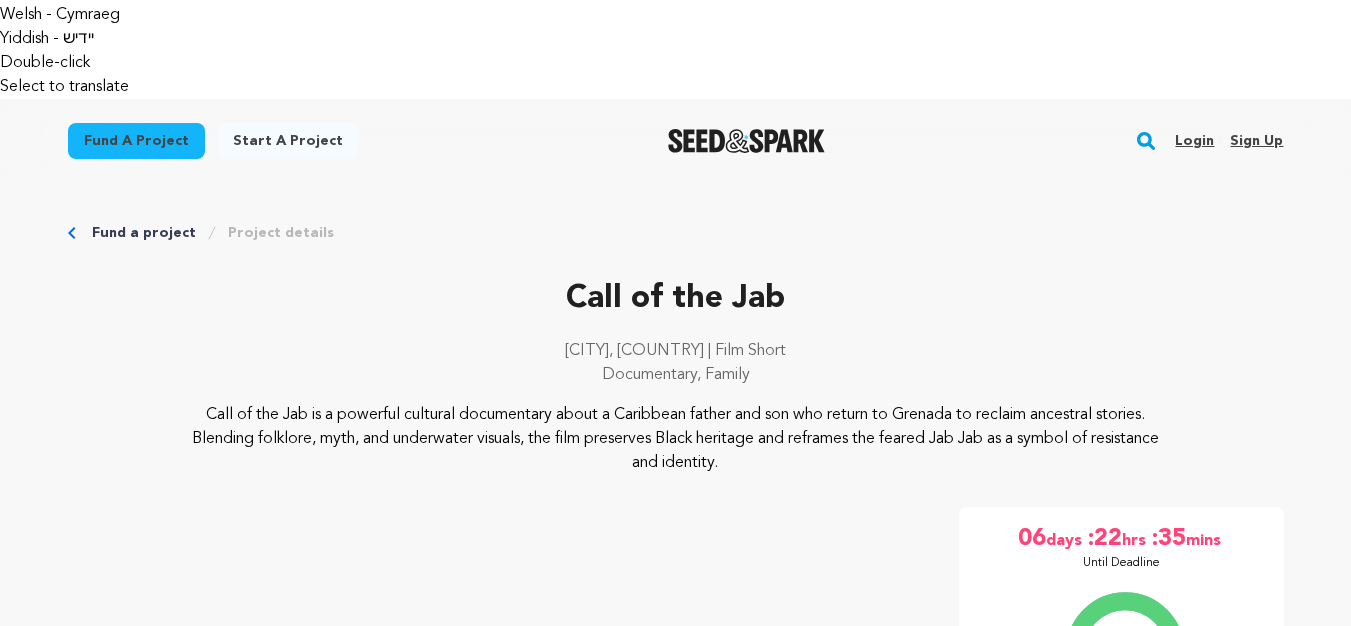 scroll, scrollTop: 1558, scrollLeft: 0, axis: vertical 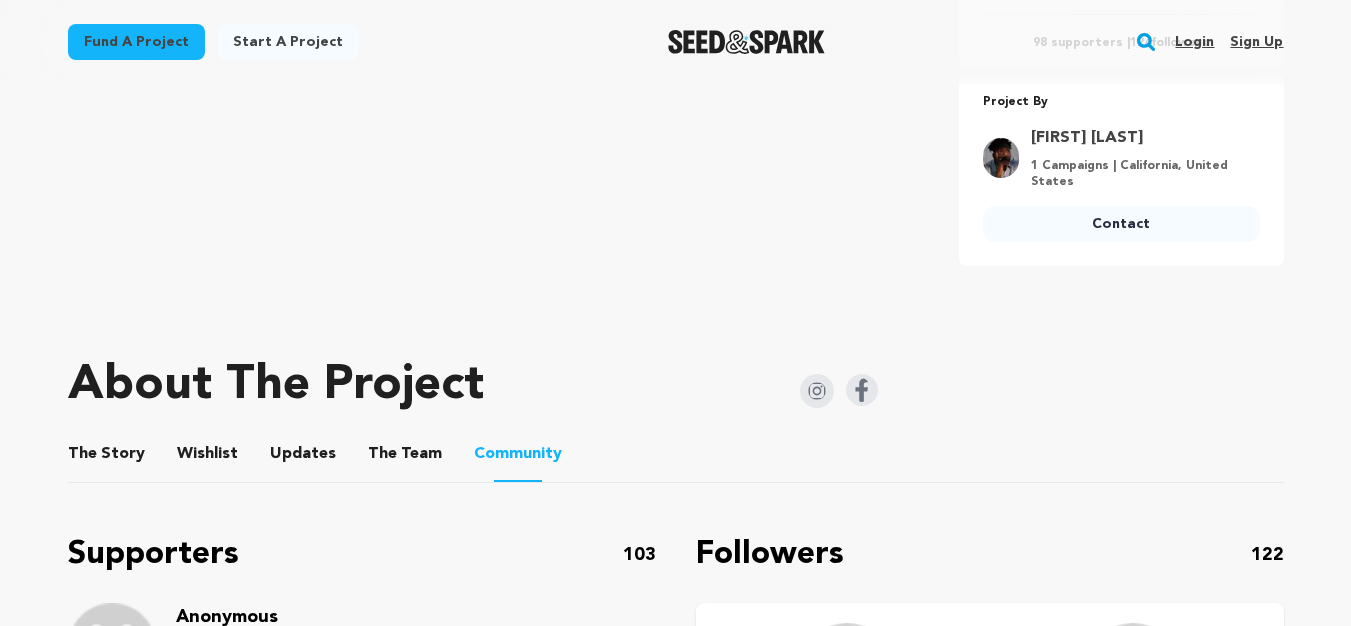 click on "6" at bounding box center [392, 1951] 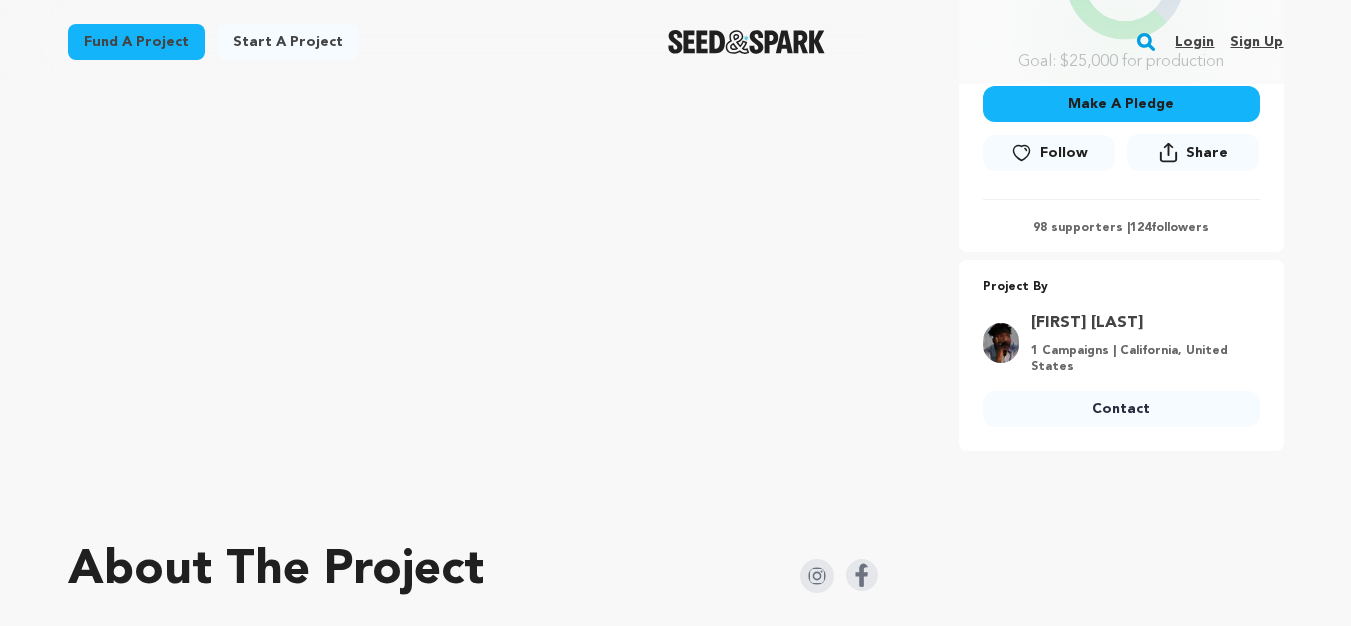 scroll, scrollTop: 2168, scrollLeft: 0, axis: vertical 